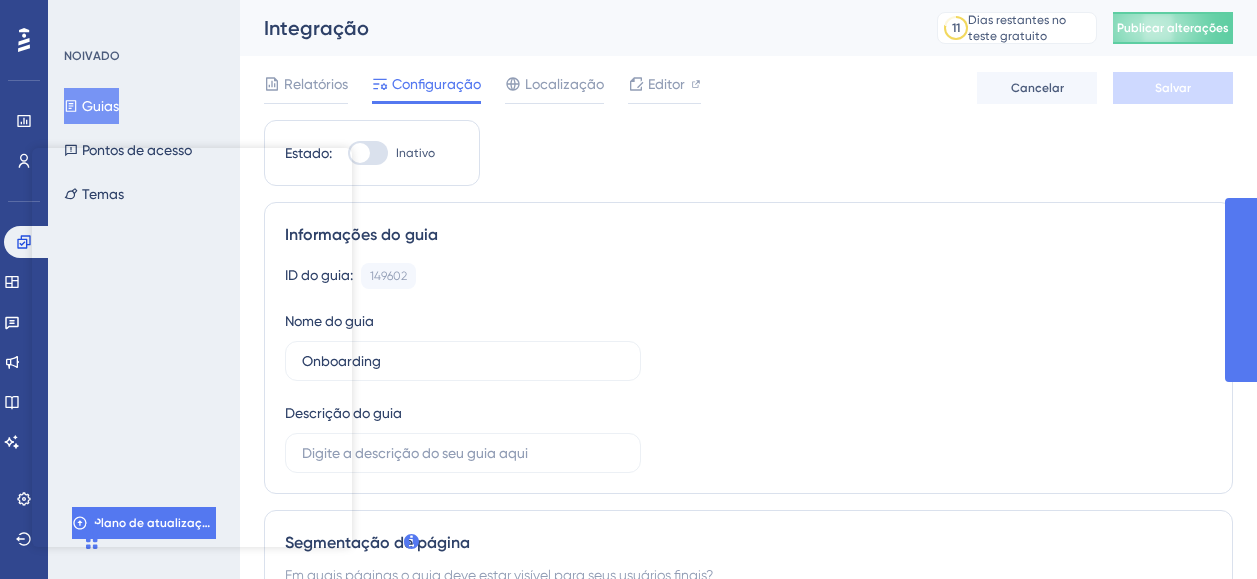 scroll, scrollTop: 0, scrollLeft: 0, axis: both 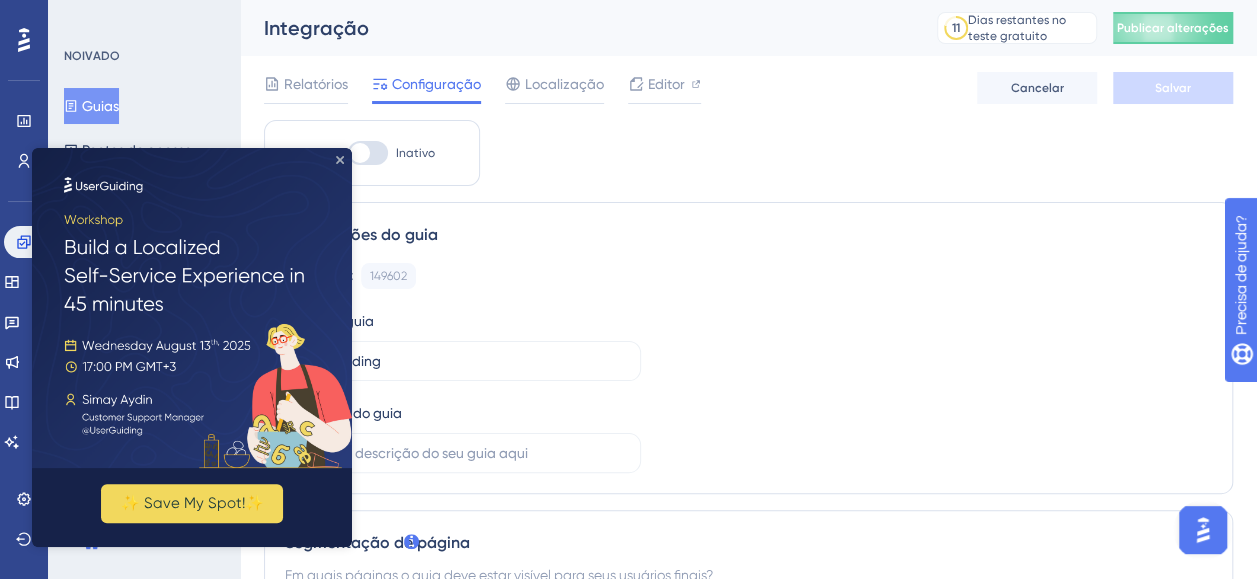 click 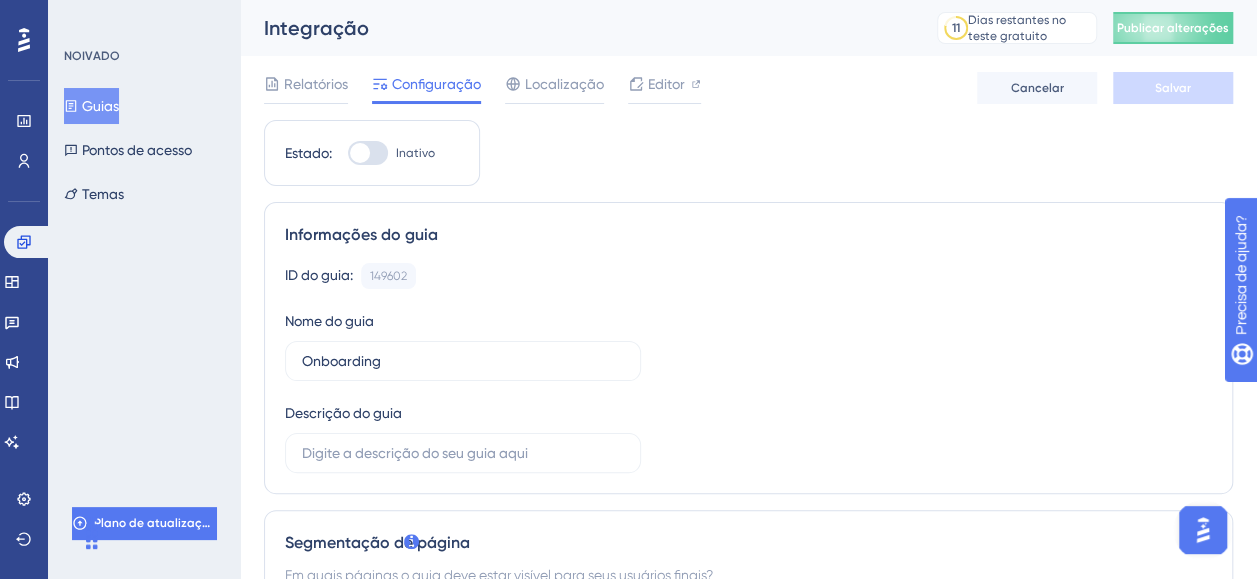 click on "Guias" at bounding box center [100, 106] 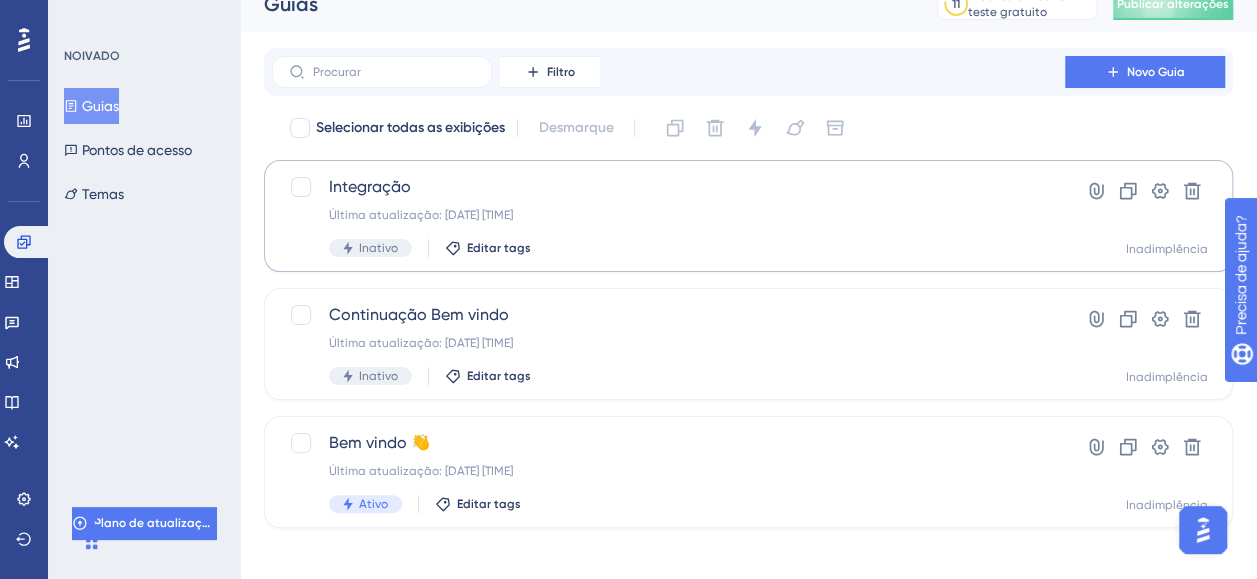 scroll, scrollTop: 37, scrollLeft: 0, axis: vertical 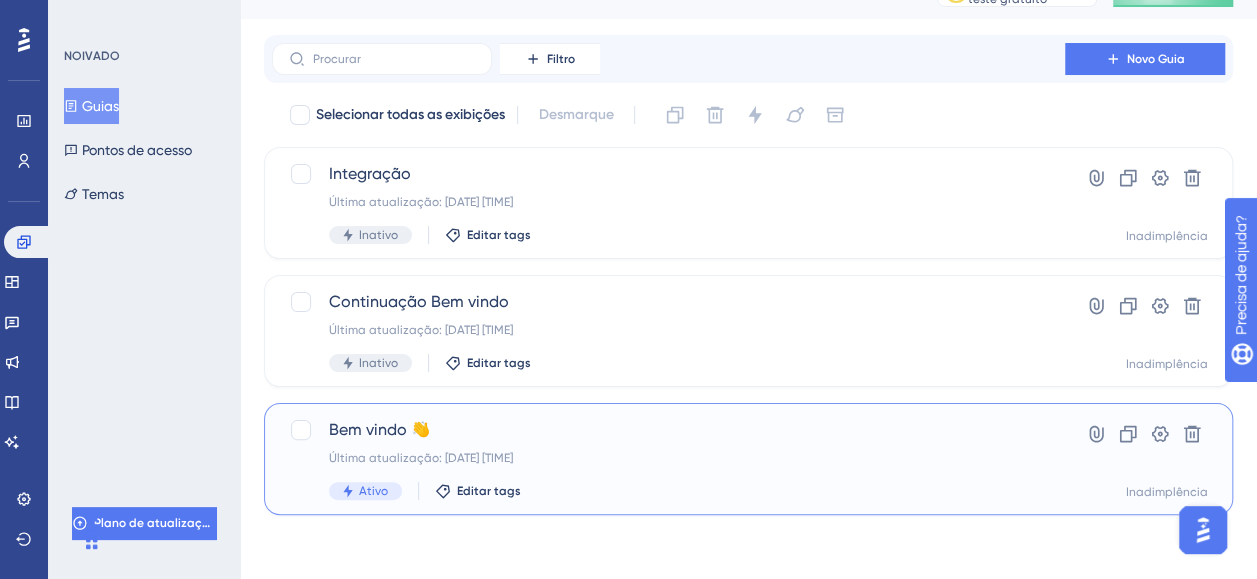 click on "Bem vindo 👋 Última atualização: 07 de ago. de 2025 01:54 PM Ativo Editar tags" at bounding box center [668, 459] 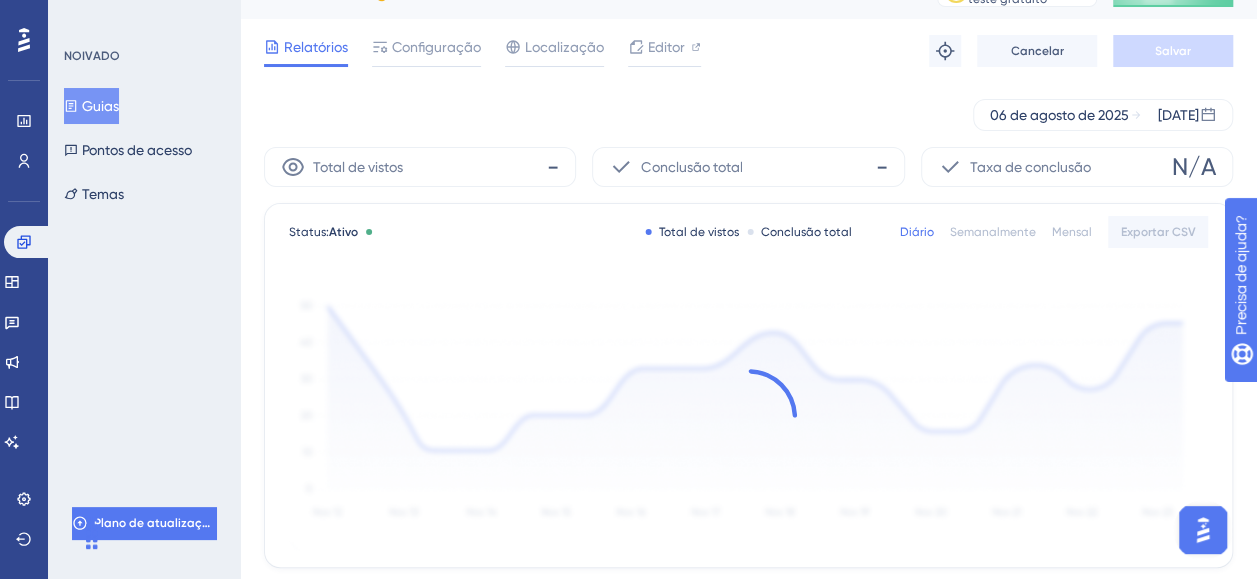 scroll, scrollTop: 0, scrollLeft: 0, axis: both 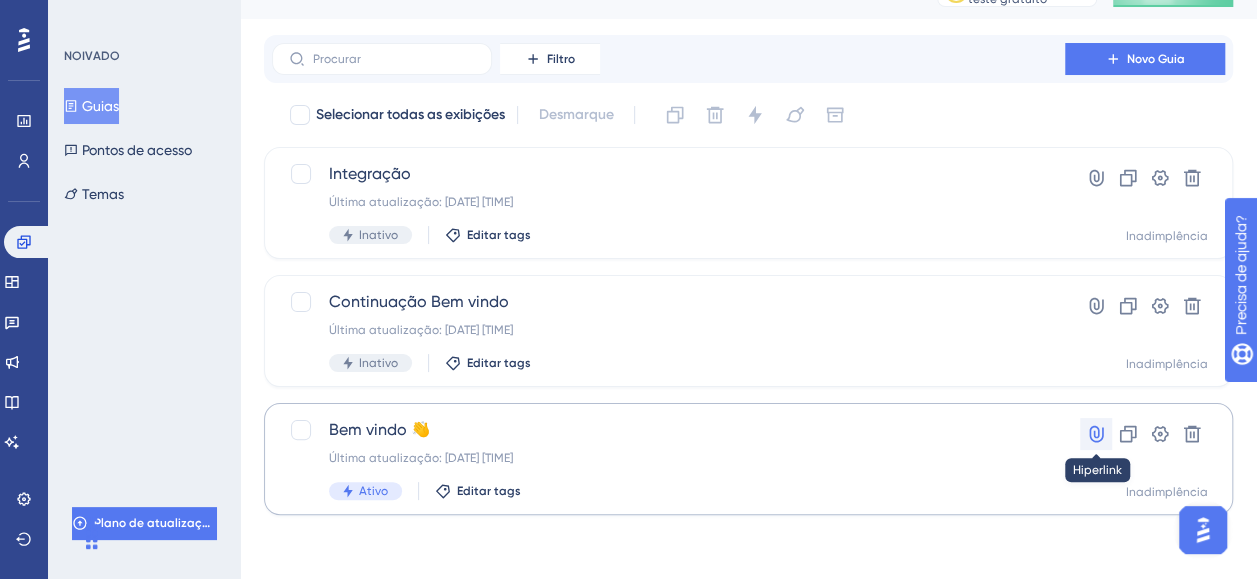 click 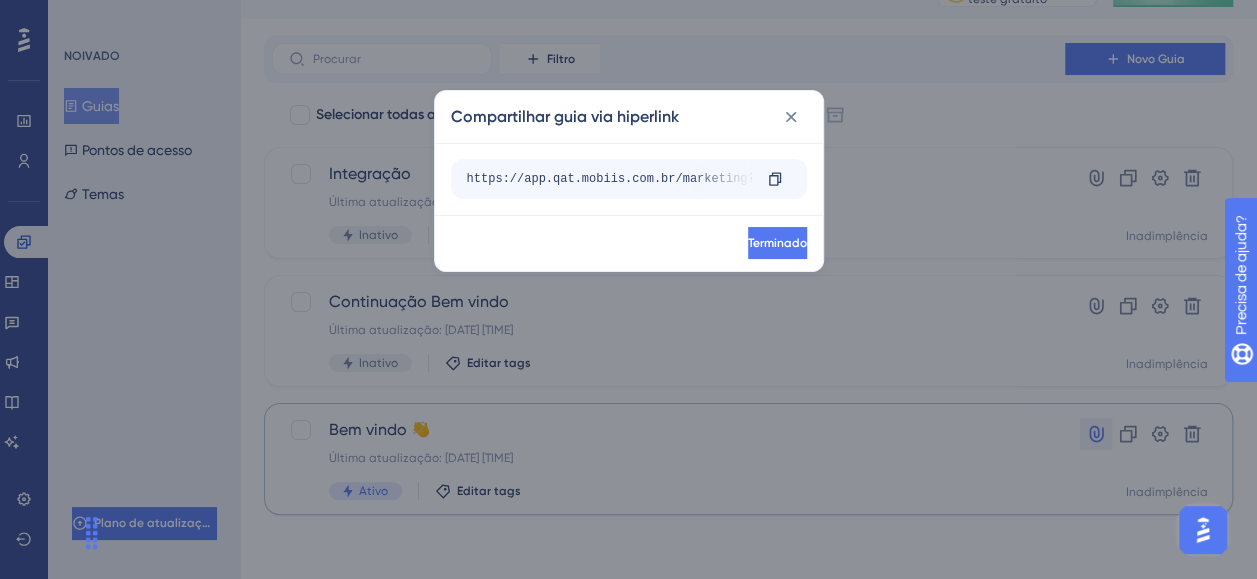 scroll, scrollTop: 22, scrollLeft: 0, axis: vertical 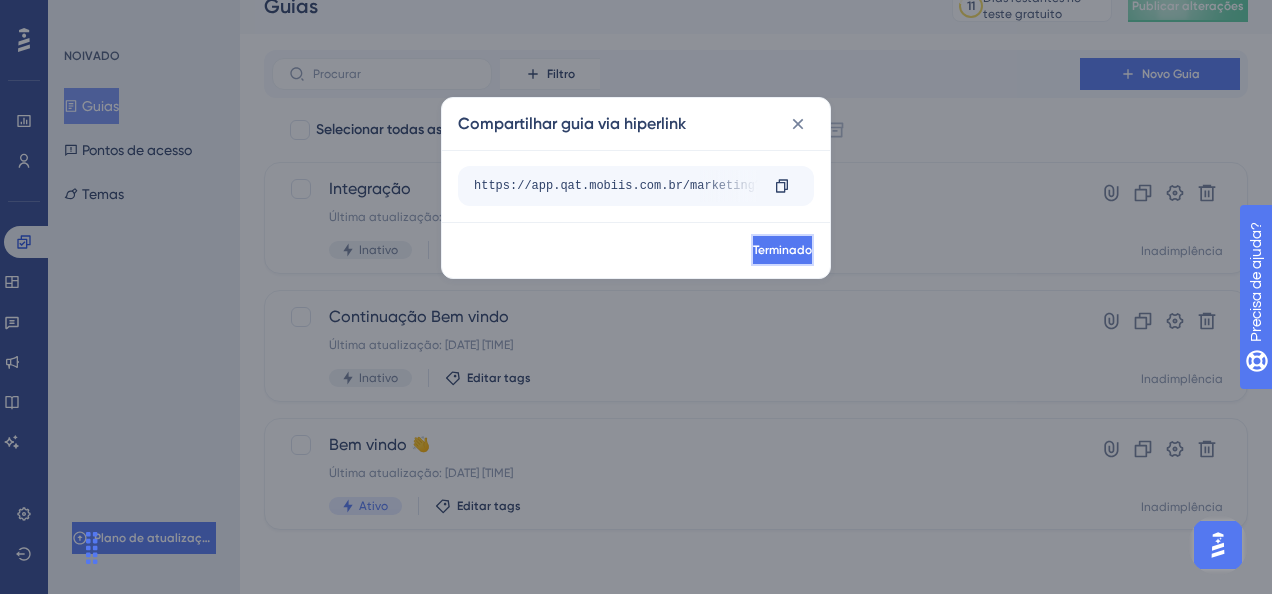 click on "Terminado" at bounding box center [782, 250] 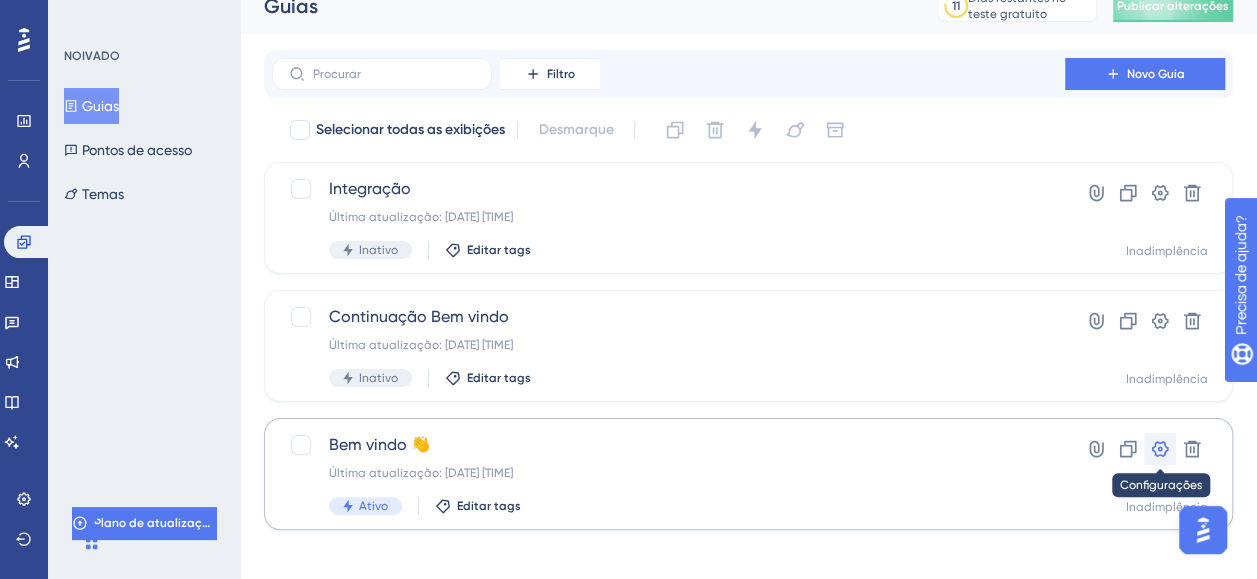 click at bounding box center [1160, 449] 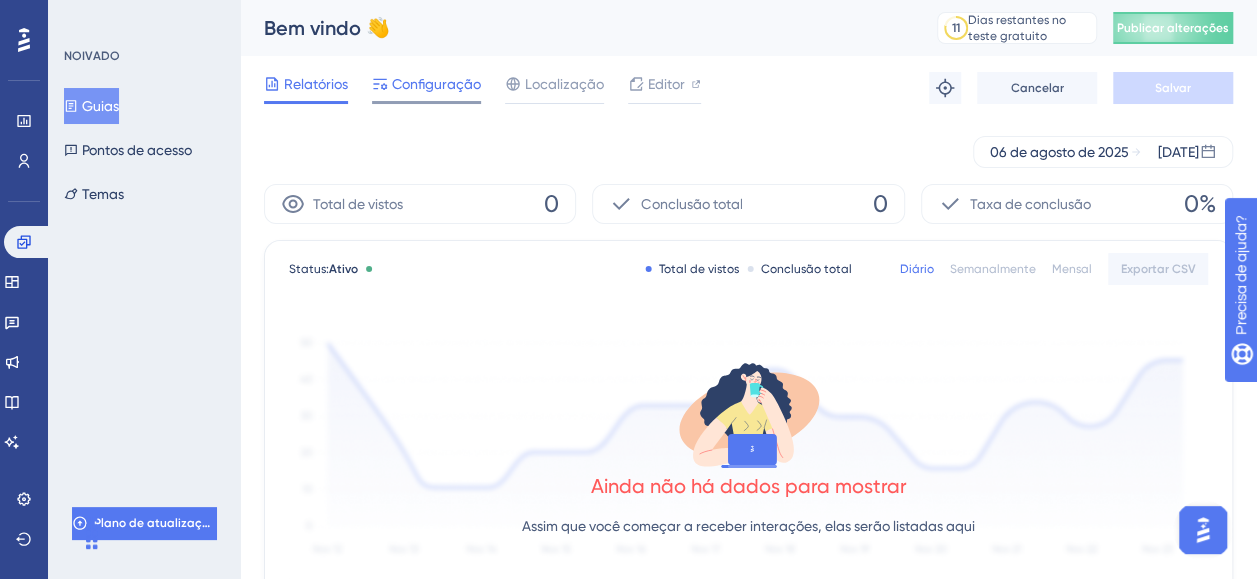 drag, startPoint x: 456, startPoint y: 76, endPoint x: 468, endPoint y: 81, distance: 13 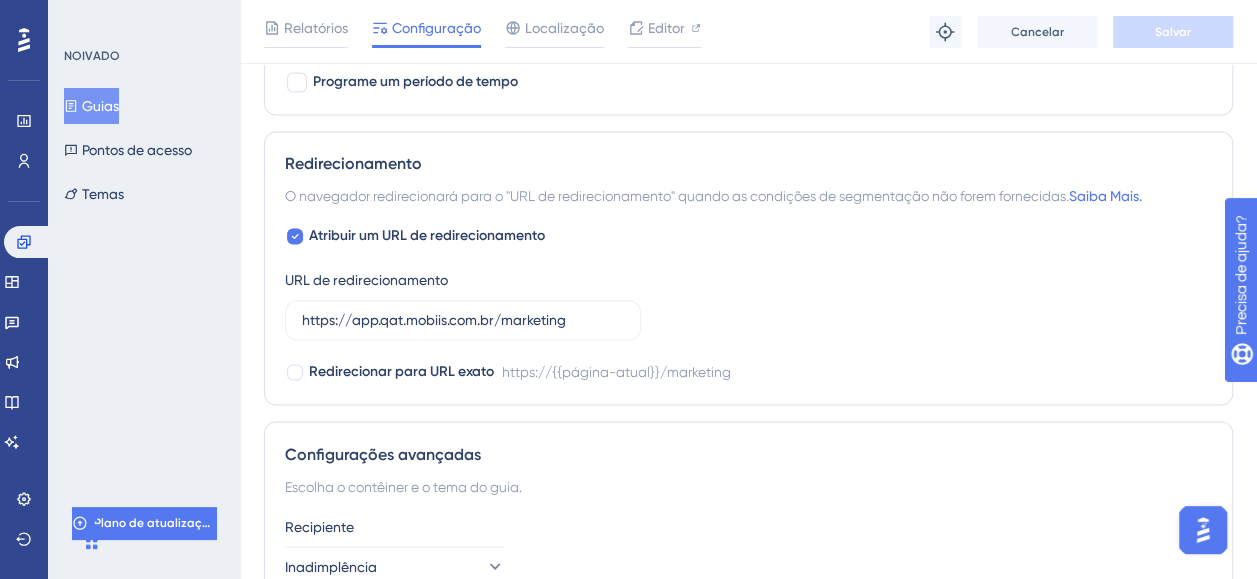 scroll, scrollTop: 1600, scrollLeft: 0, axis: vertical 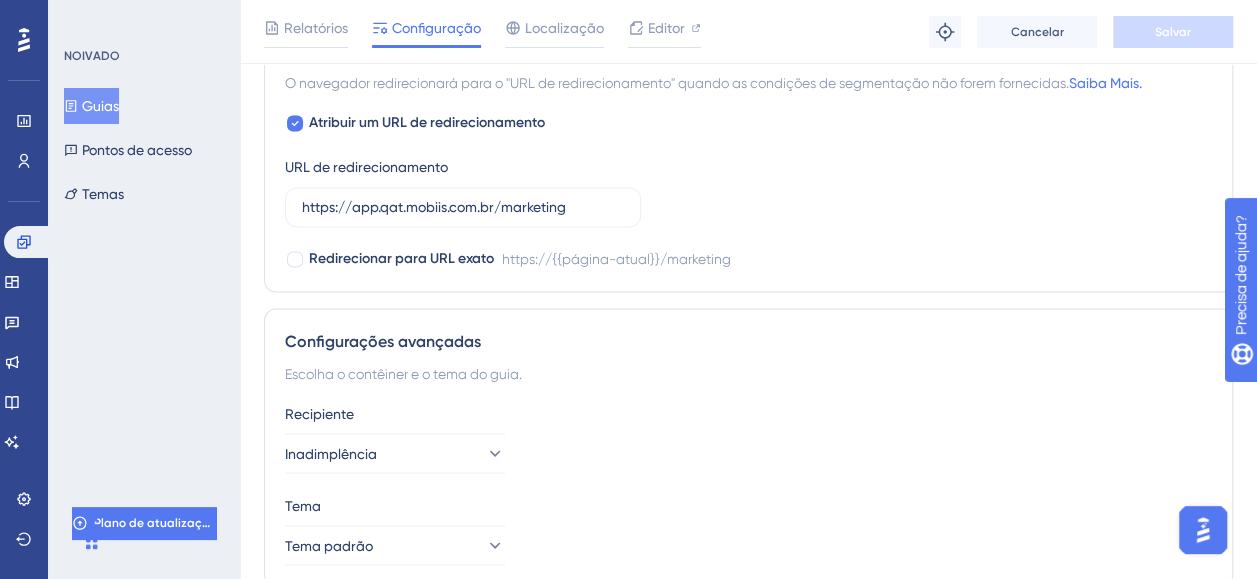 click on "https://{{página-atual}}/marketing" at bounding box center (616, 259) 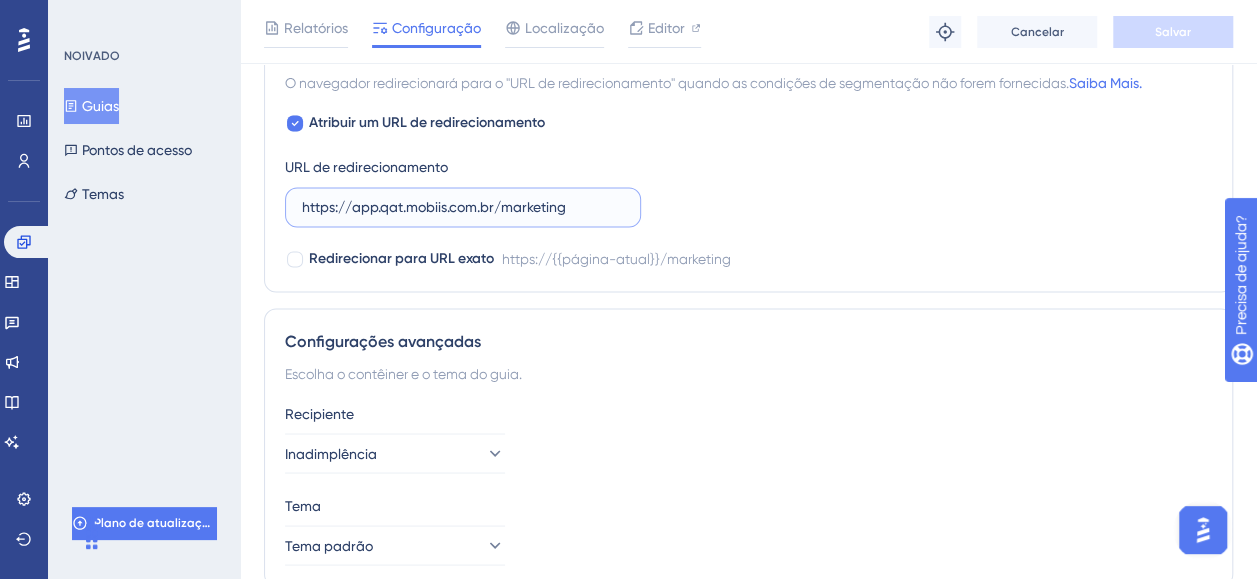 click on "https://app.qat.mobiis.com.br/marketing" at bounding box center [463, 207] 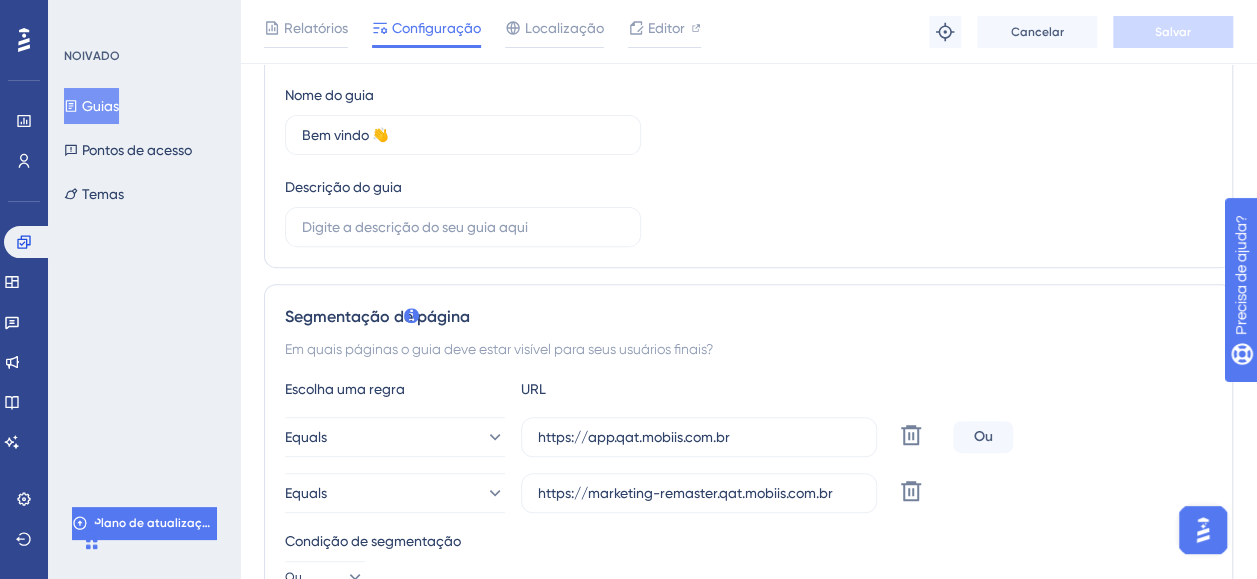 scroll, scrollTop: 0, scrollLeft: 0, axis: both 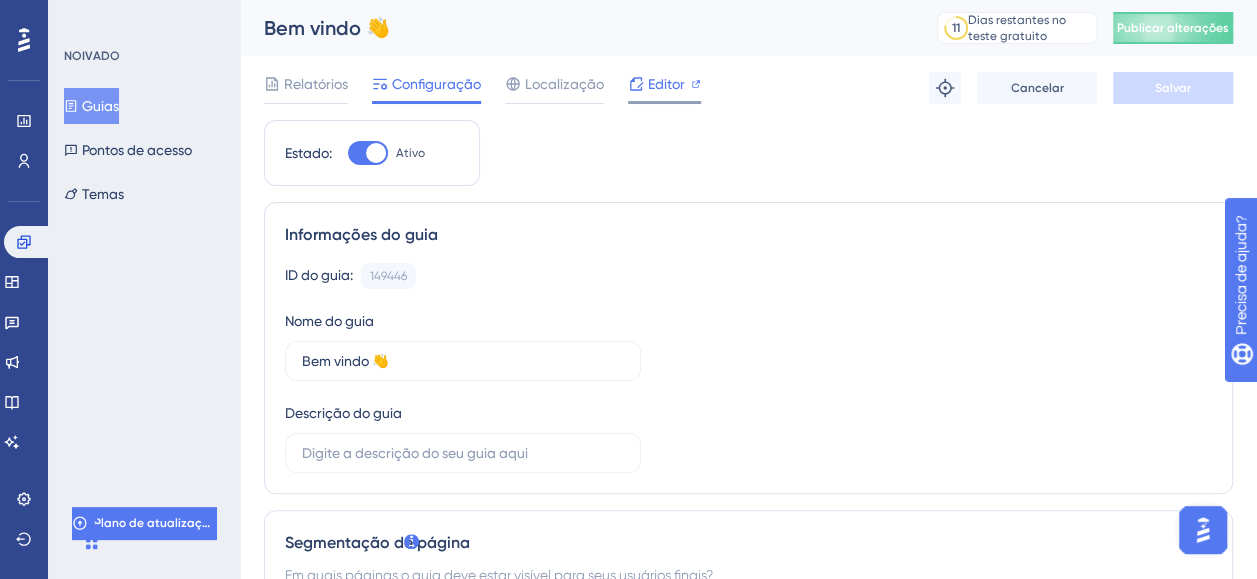 click on "Editor" at bounding box center (666, 84) 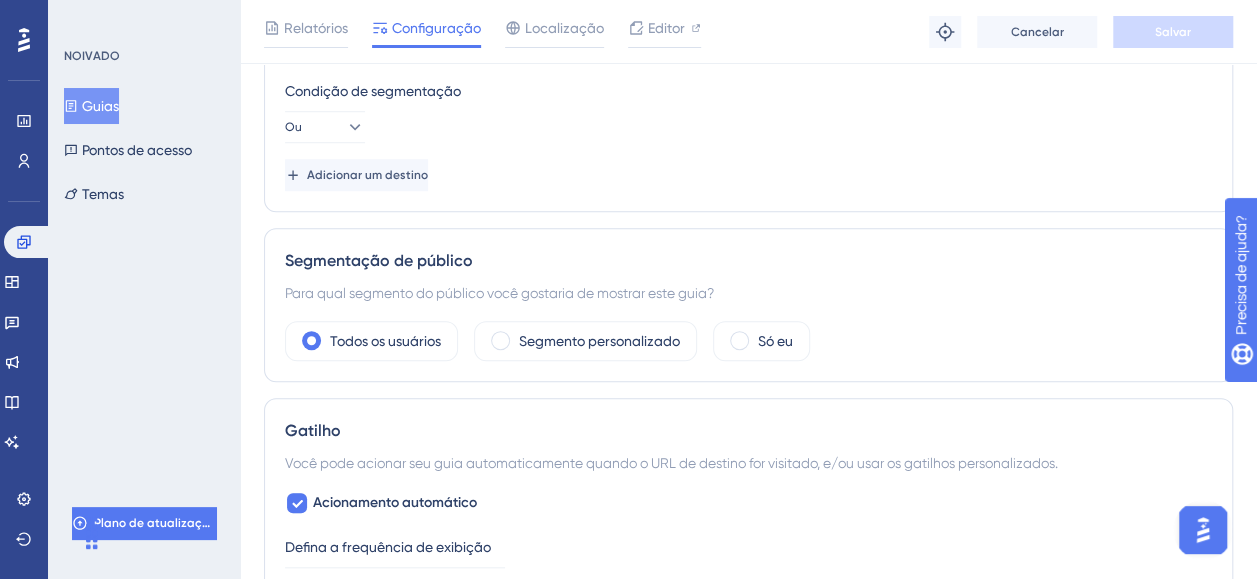 scroll, scrollTop: 700, scrollLeft: 0, axis: vertical 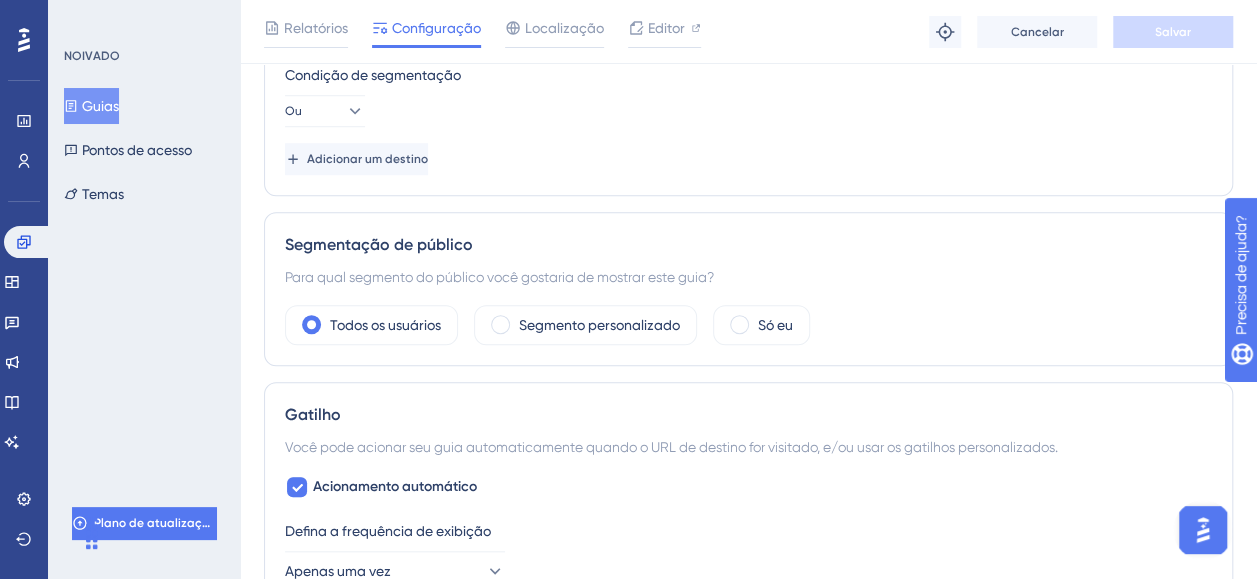 click on "Guias" at bounding box center [100, 106] 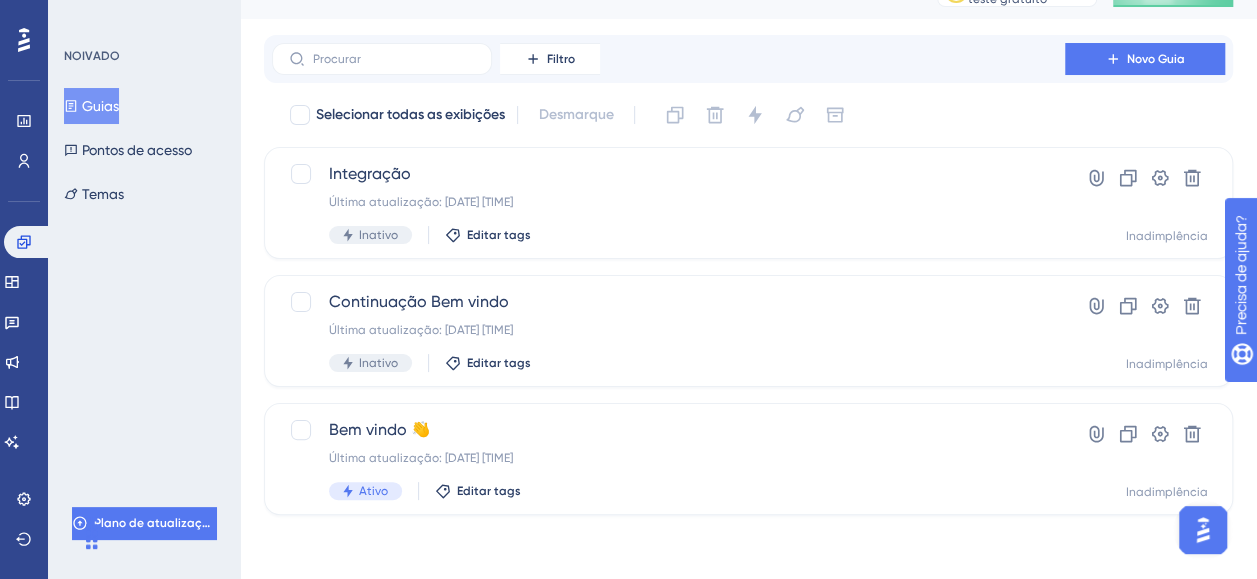 scroll, scrollTop: 0, scrollLeft: 0, axis: both 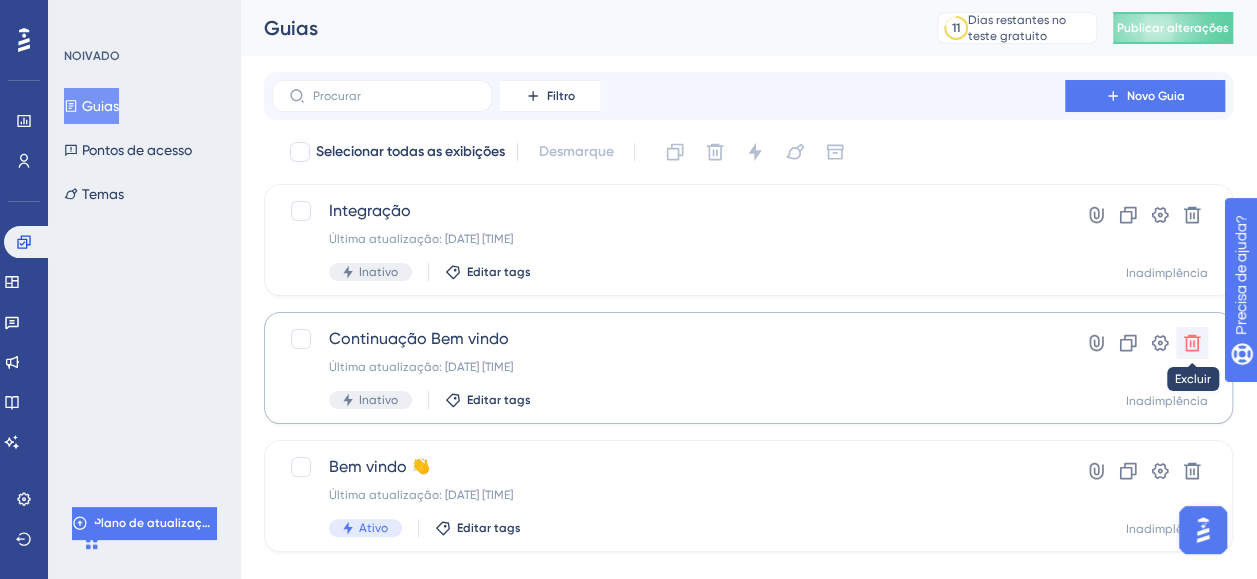 click 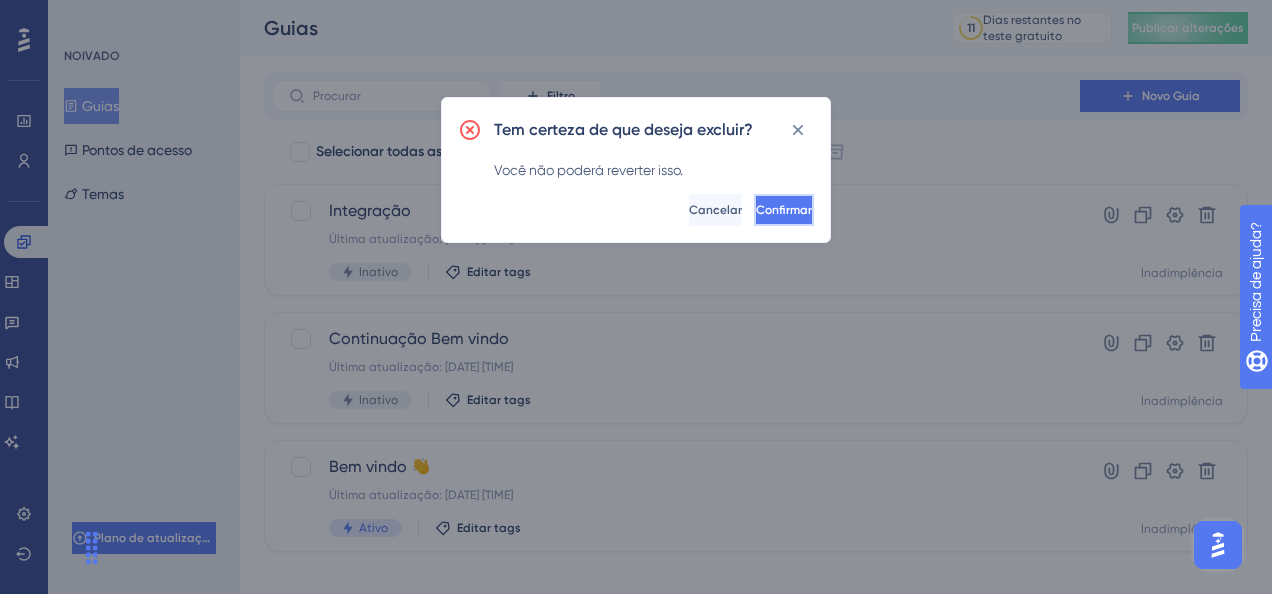 click on "Confirmar" at bounding box center [784, 210] 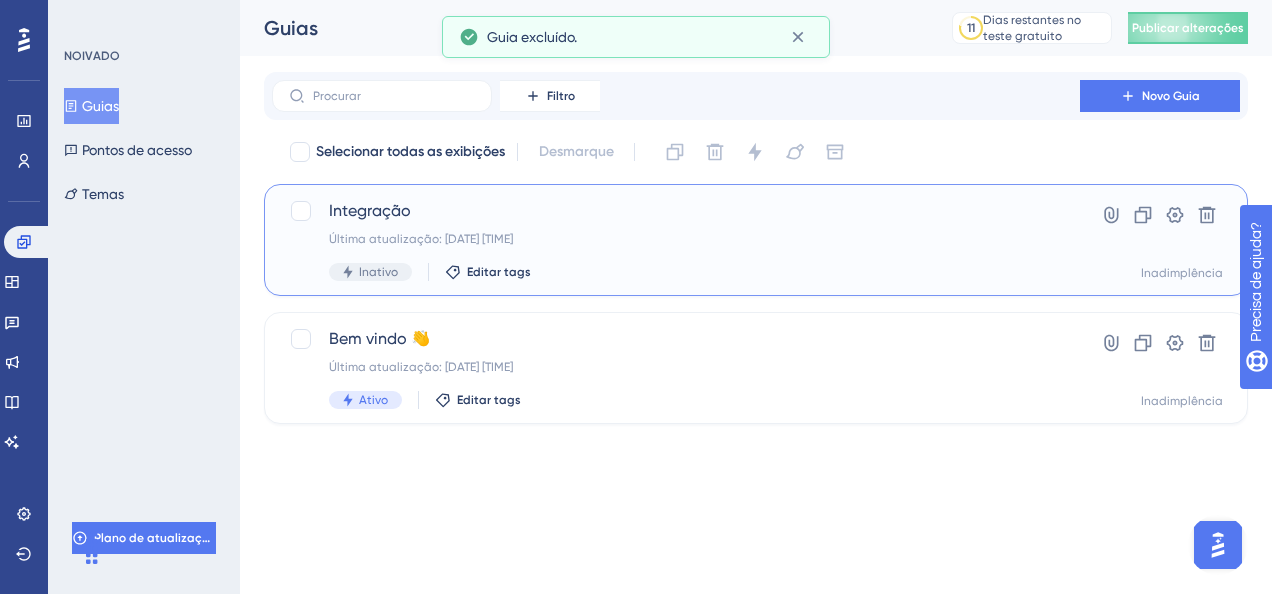 click on "Última atualização: 08 de ago. de 2025 09:14" at bounding box center [676, 239] 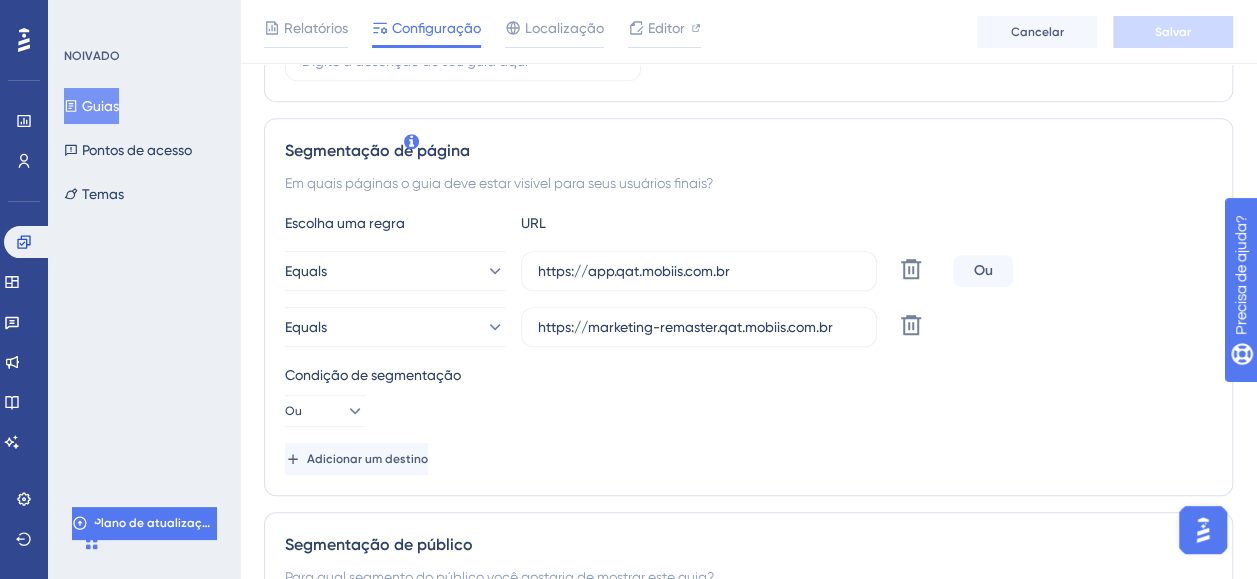 scroll, scrollTop: 0, scrollLeft: 0, axis: both 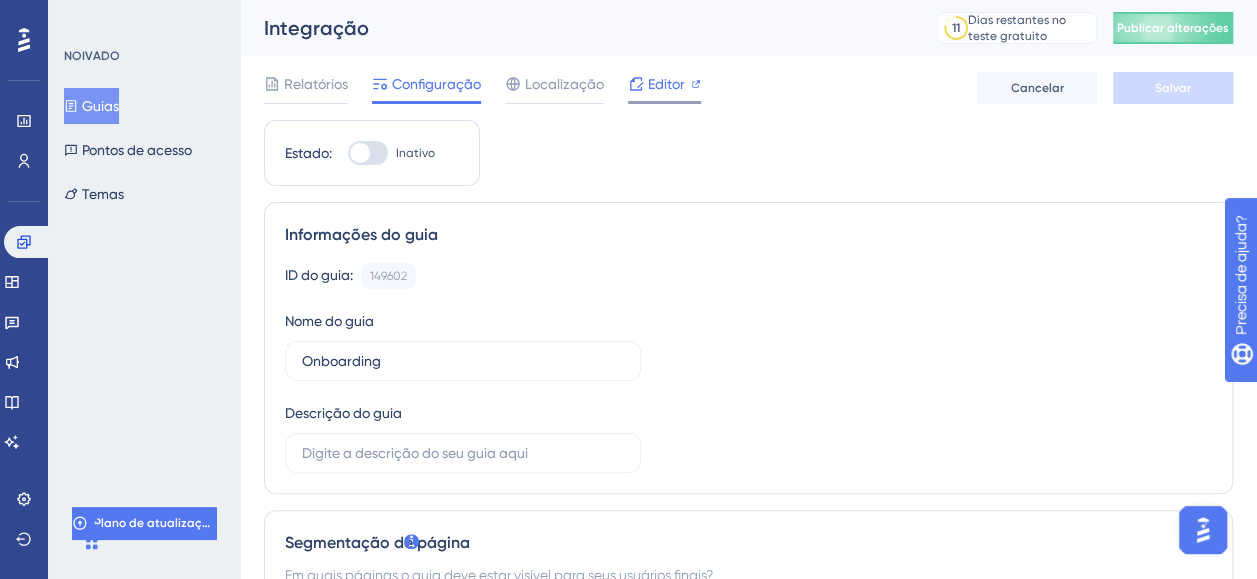 click on "Editor" at bounding box center (666, 84) 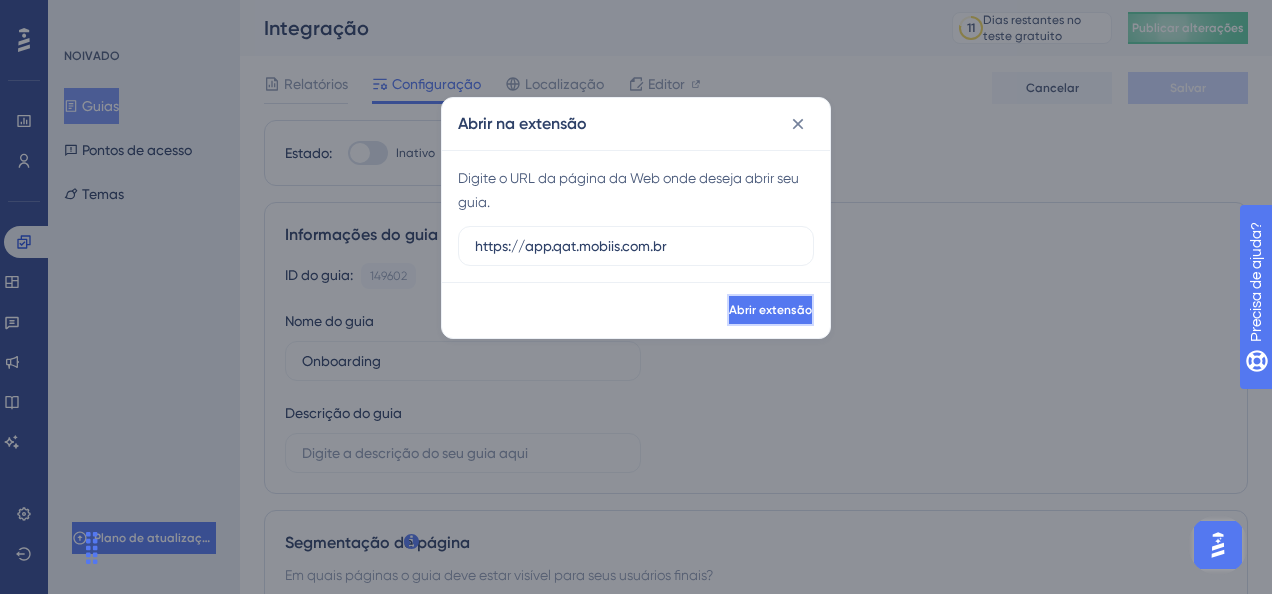 click on "Abrir extensão" at bounding box center (770, 310) 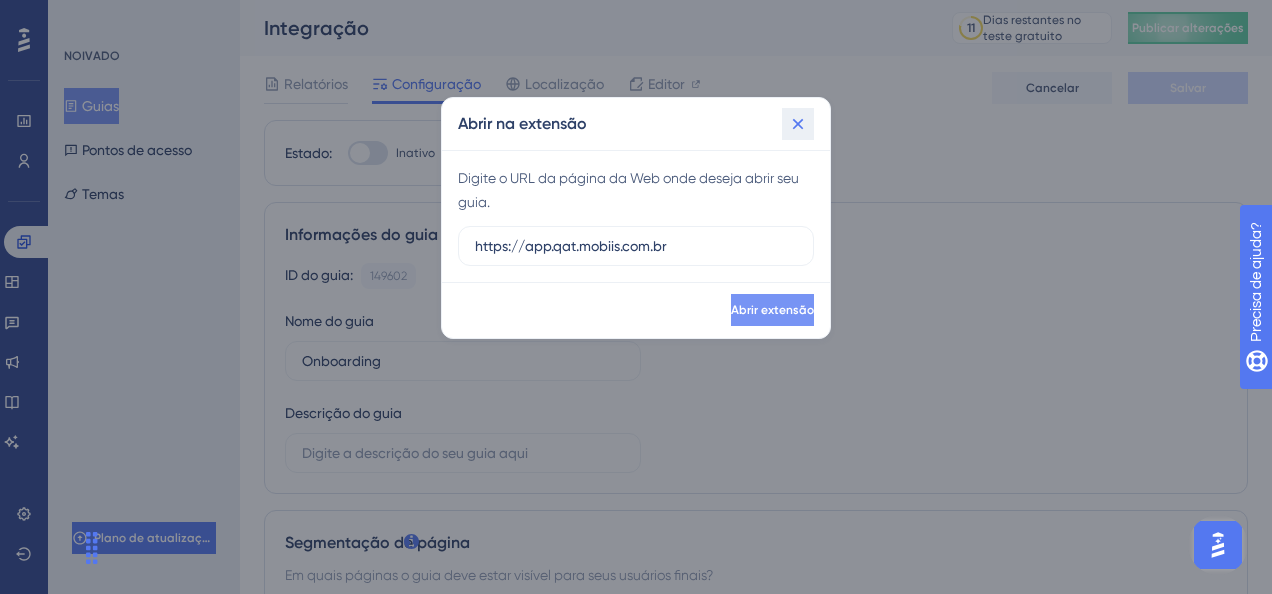 click 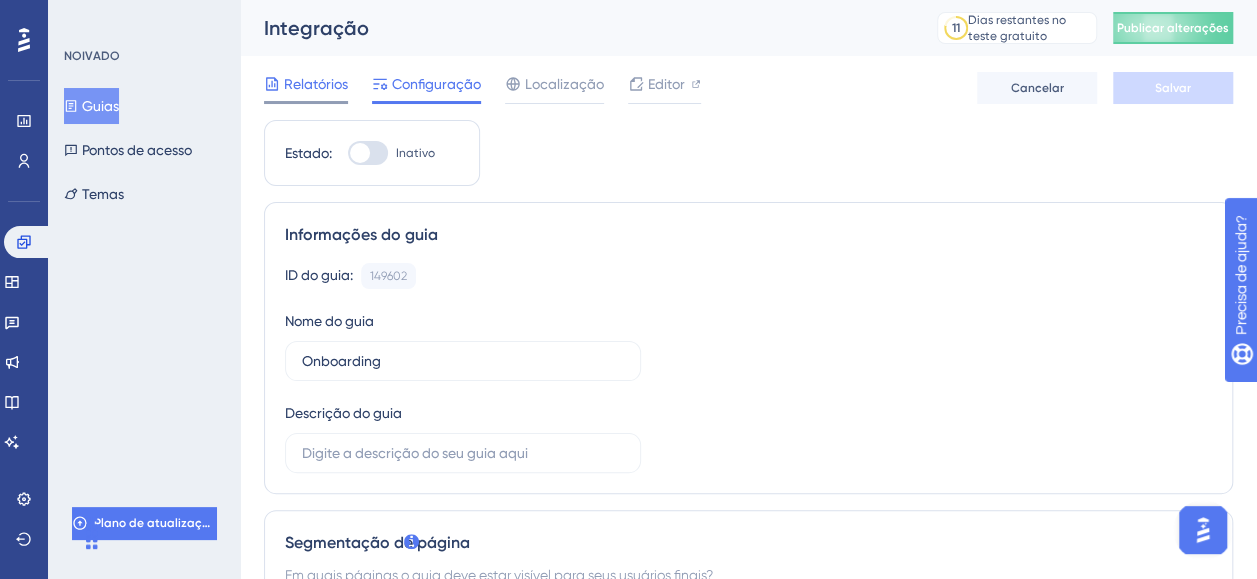click on "Relatórios" at bounding box center [316, 84] 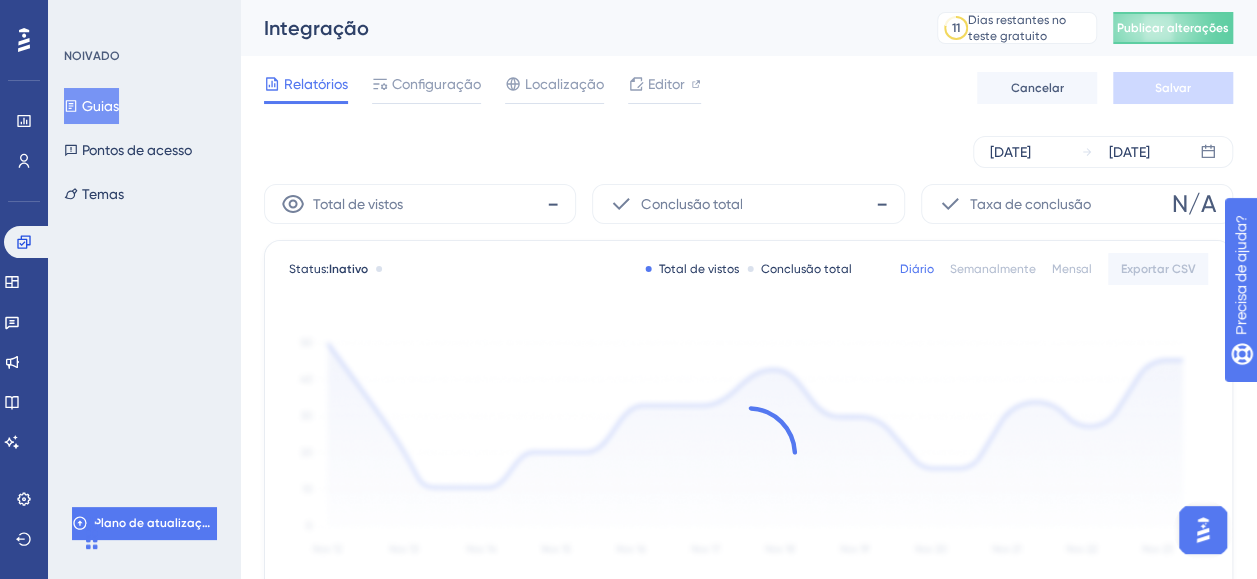 click on "Guias" at bounding box center (100, 106) 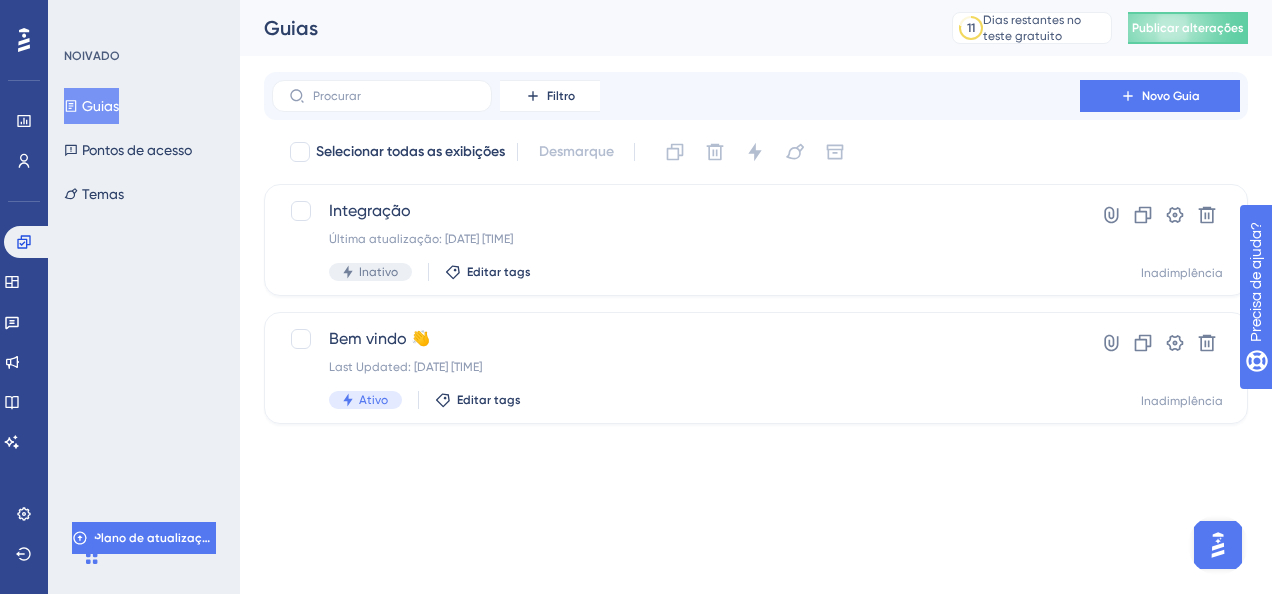type 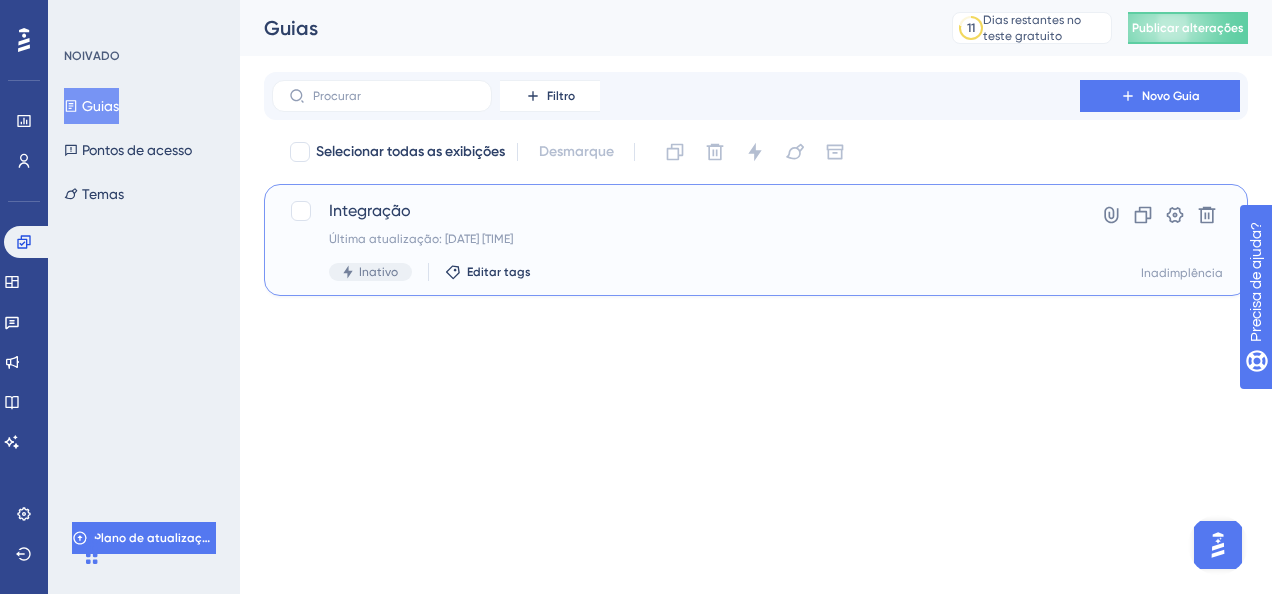 click on "Integração Última atualização: 08 de ago. de 2025 04:09 PM Inativo Editar tags" at bounding box center (676, 240) 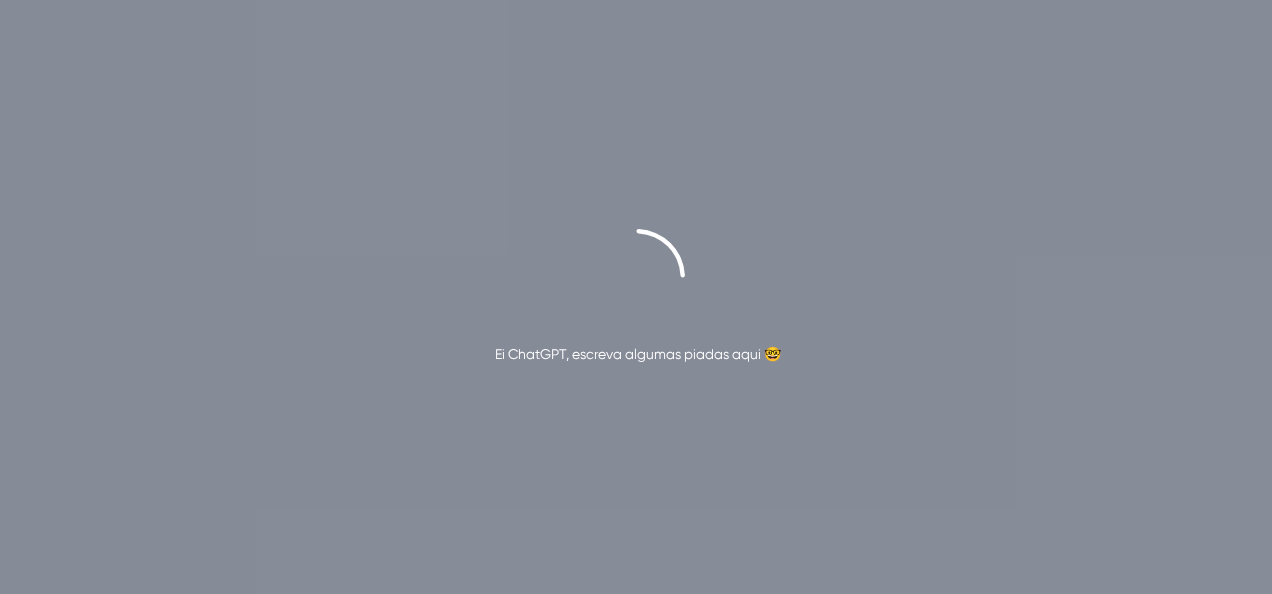 scroll, scrollTop: 0, scrollLeft: 0, axis: both 